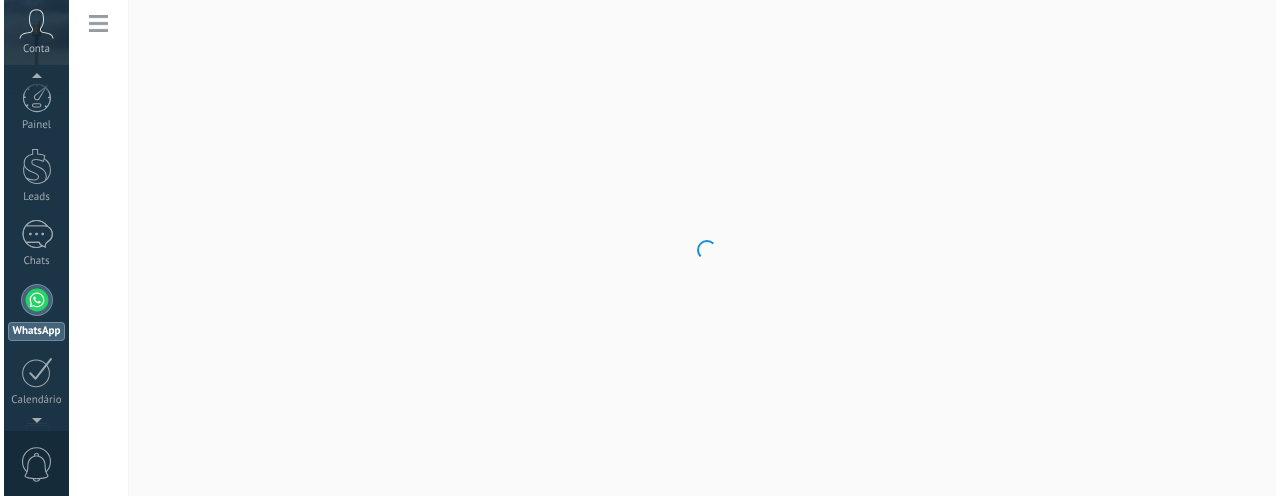 scroll, scrollTop: 0, scrollLeft: 0, axis: both 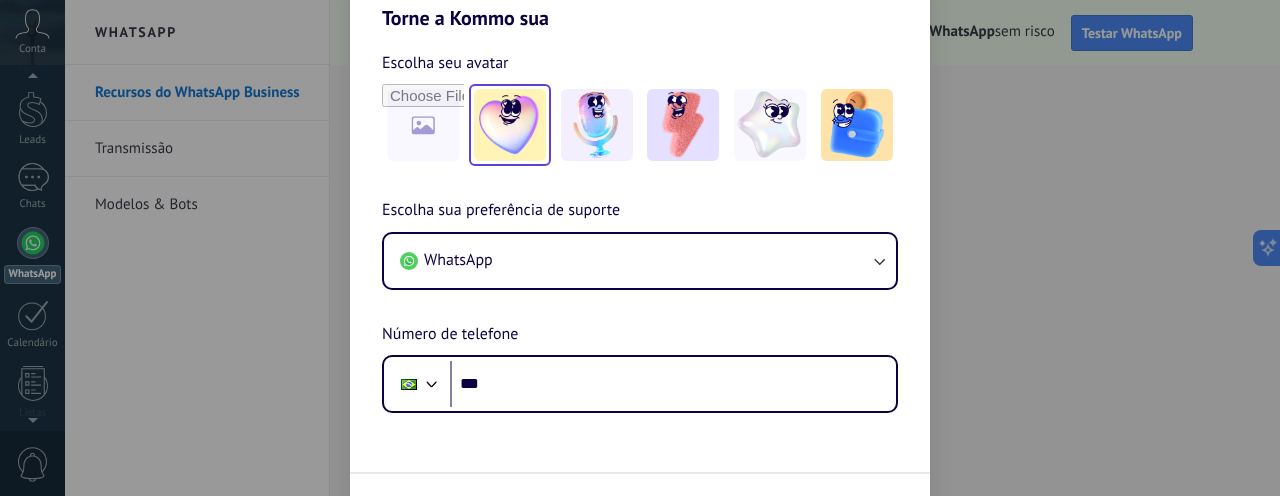 click at bounding box center (510, 125) 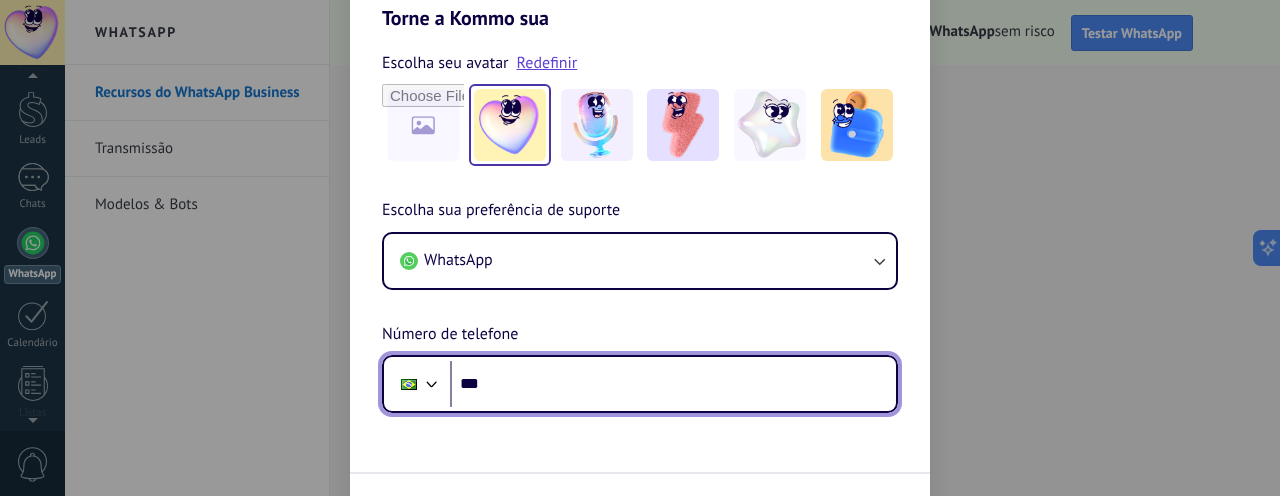 click on "***" at bounding box center [673, 384] 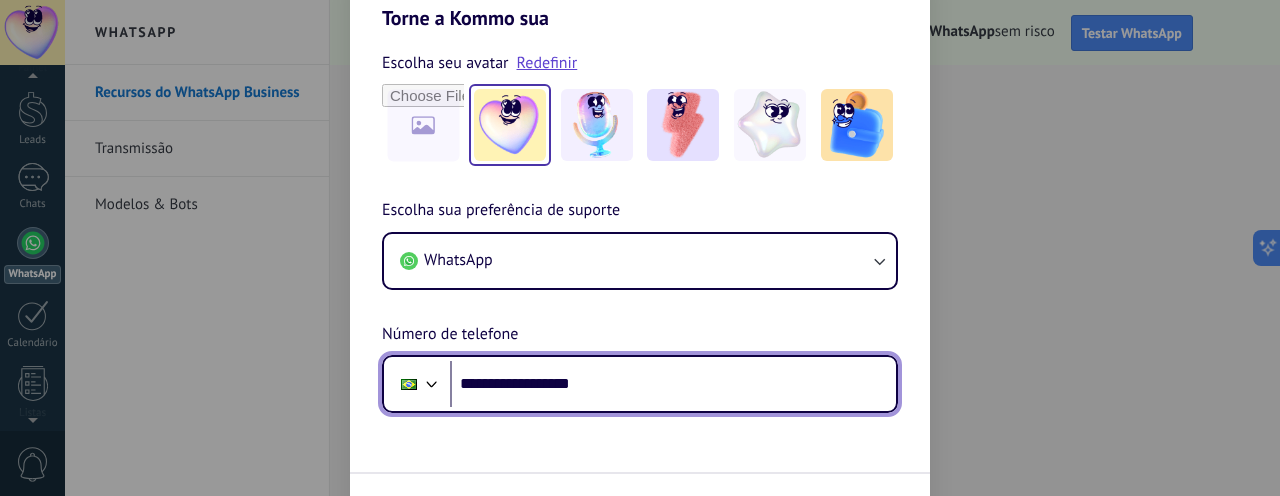type on "**********" 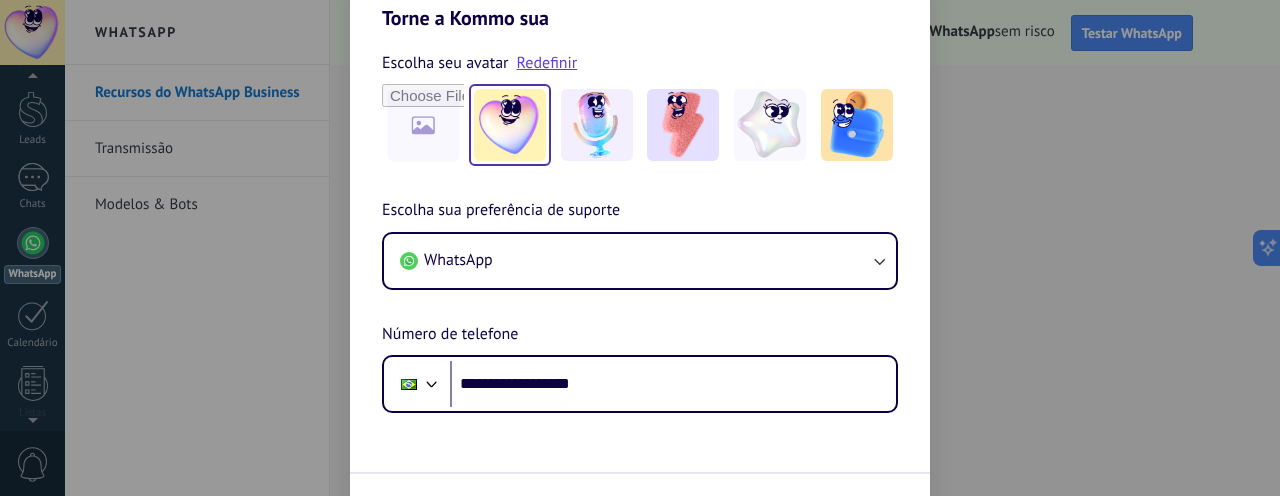 click on "Escolha seu avatar Redefinir Escolha sua preferência de suporte WhatsApp Número de telefone Phone [PHONE] Próximo" at bounding box center (640, 284) 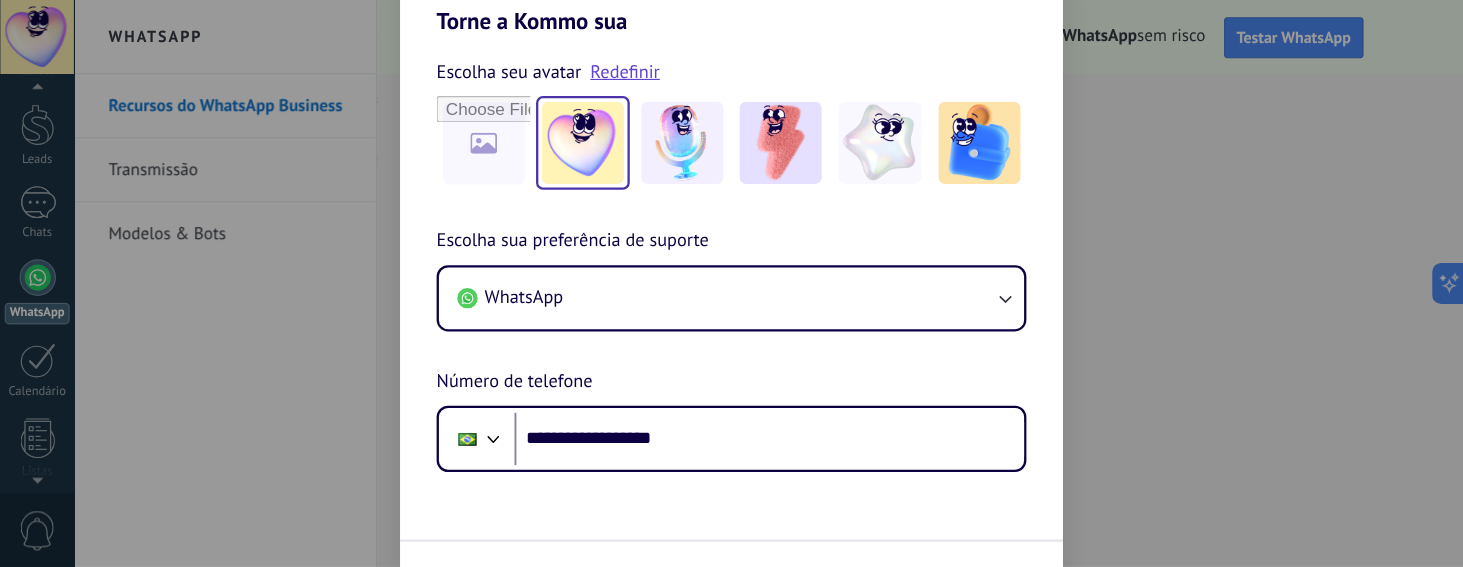 scroll, scrollTop: 0, scrollLeft: 0, axis: both 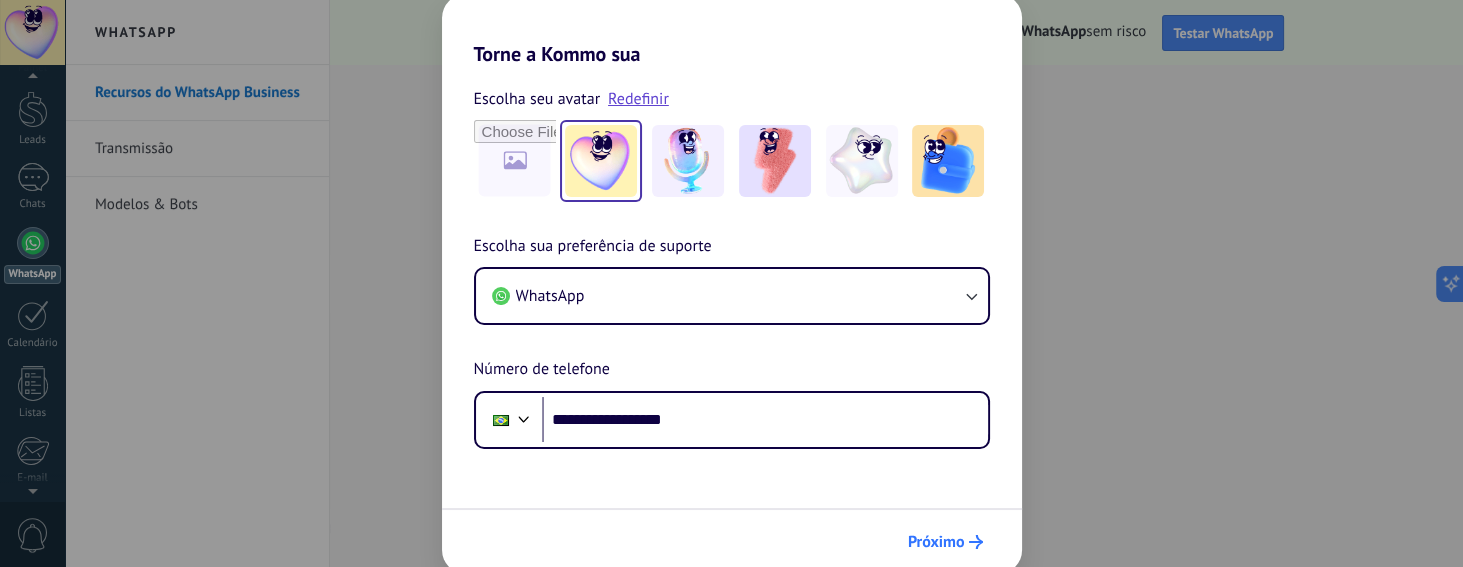 click on "Próximo" at bounding box center (936, 542) 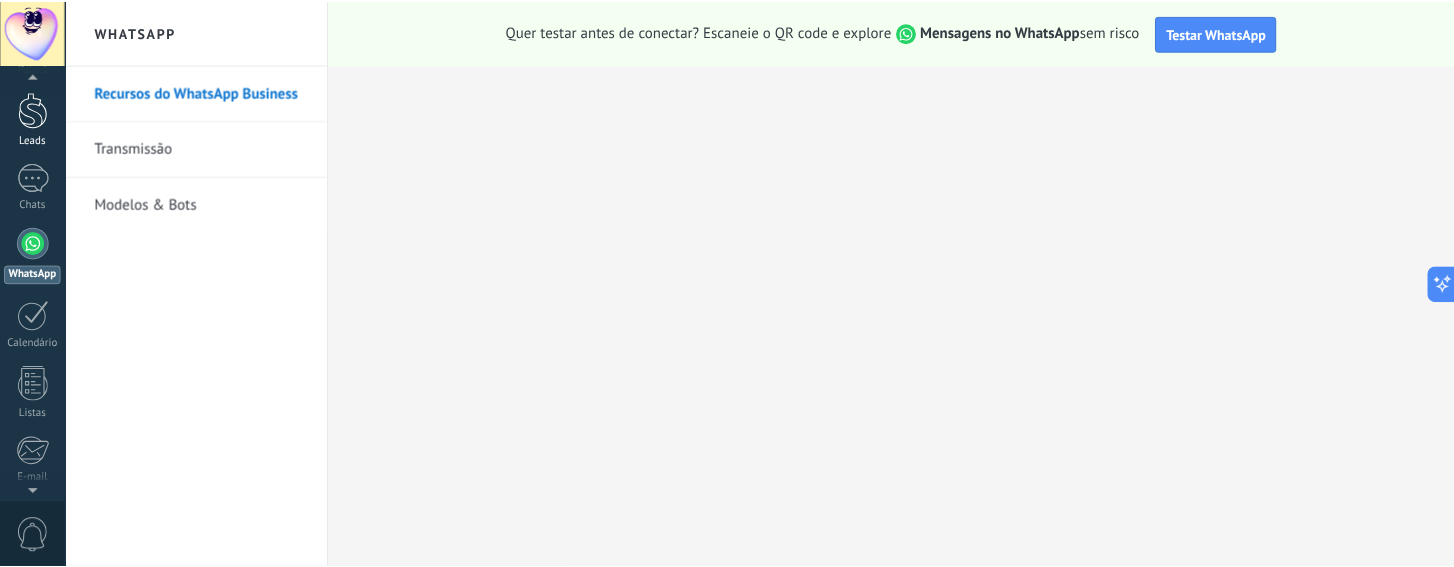 scroll, scrollTop: 0, scrollLeft: 0, axis: both 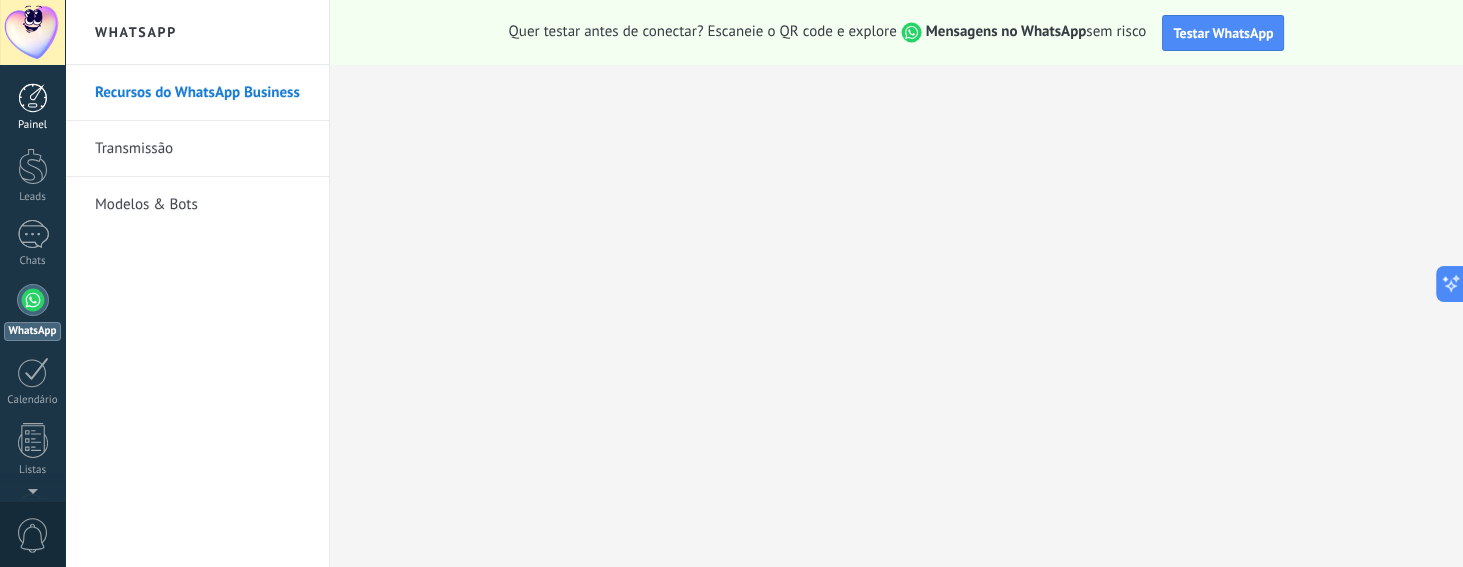 click at bounding box center (33, 98) 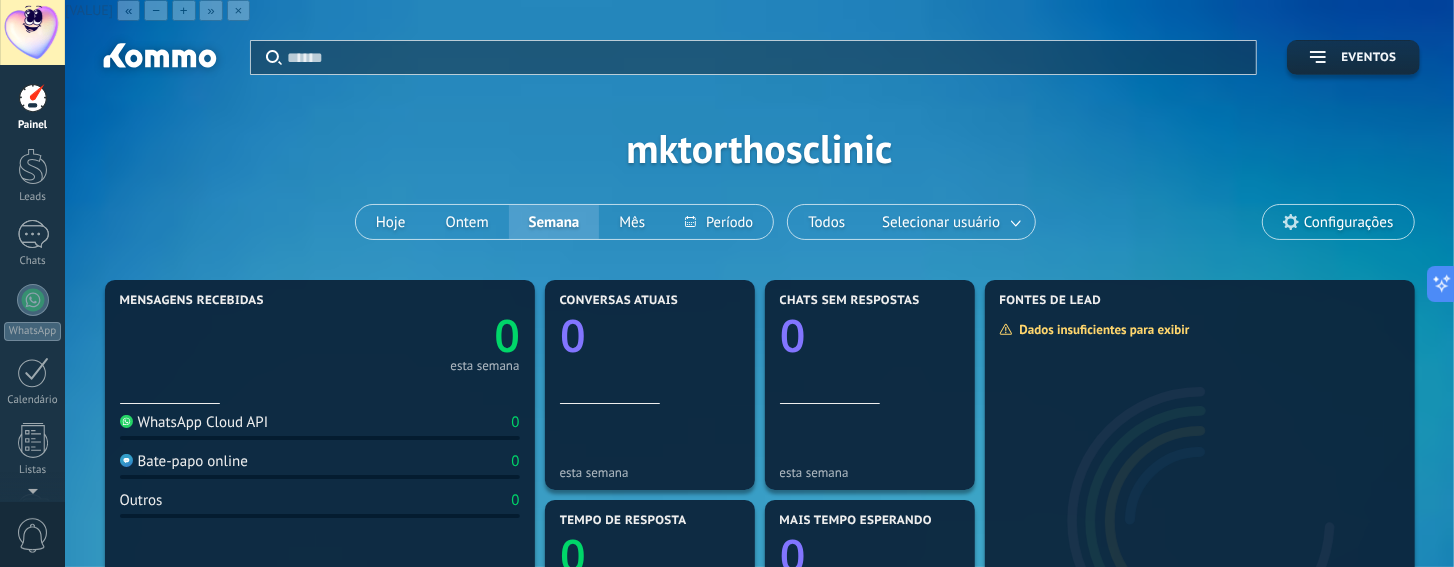 click on "Aplicar Eventos mktorthosclinic Hoje Ontem Semana Mês Todos Selecionar usuário Configurações" at bounding box center [759, 148] 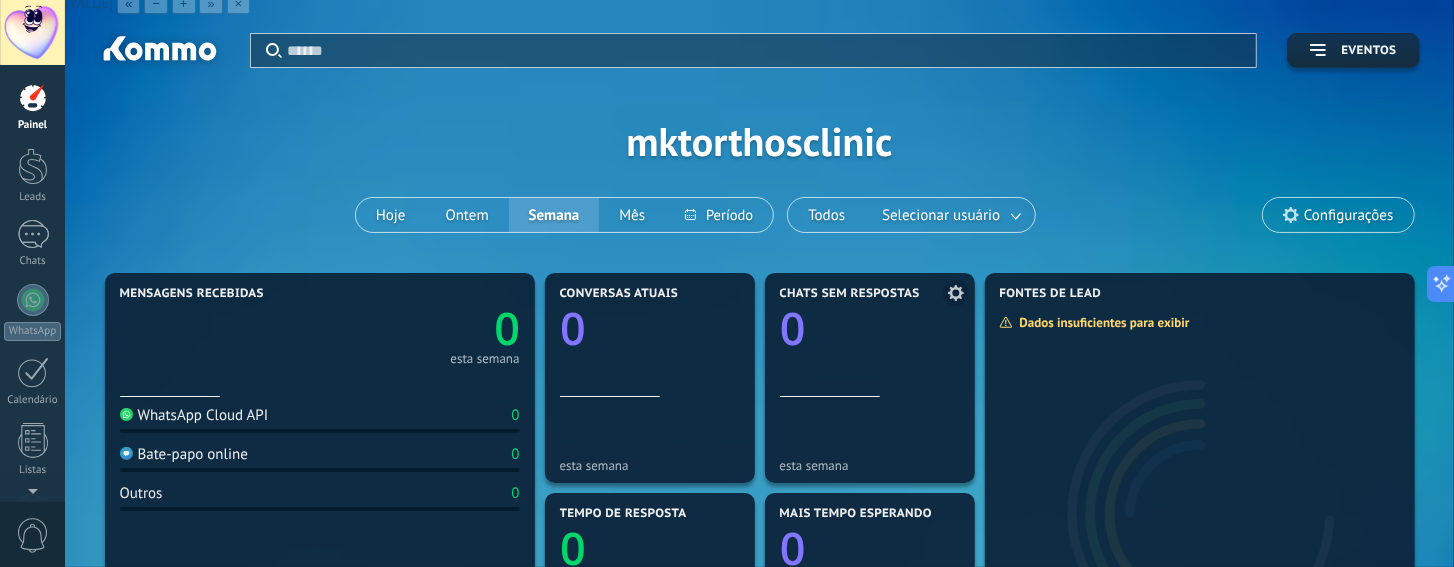 scroll, scrollTop: 0, scrollLeft: 0, axis: both 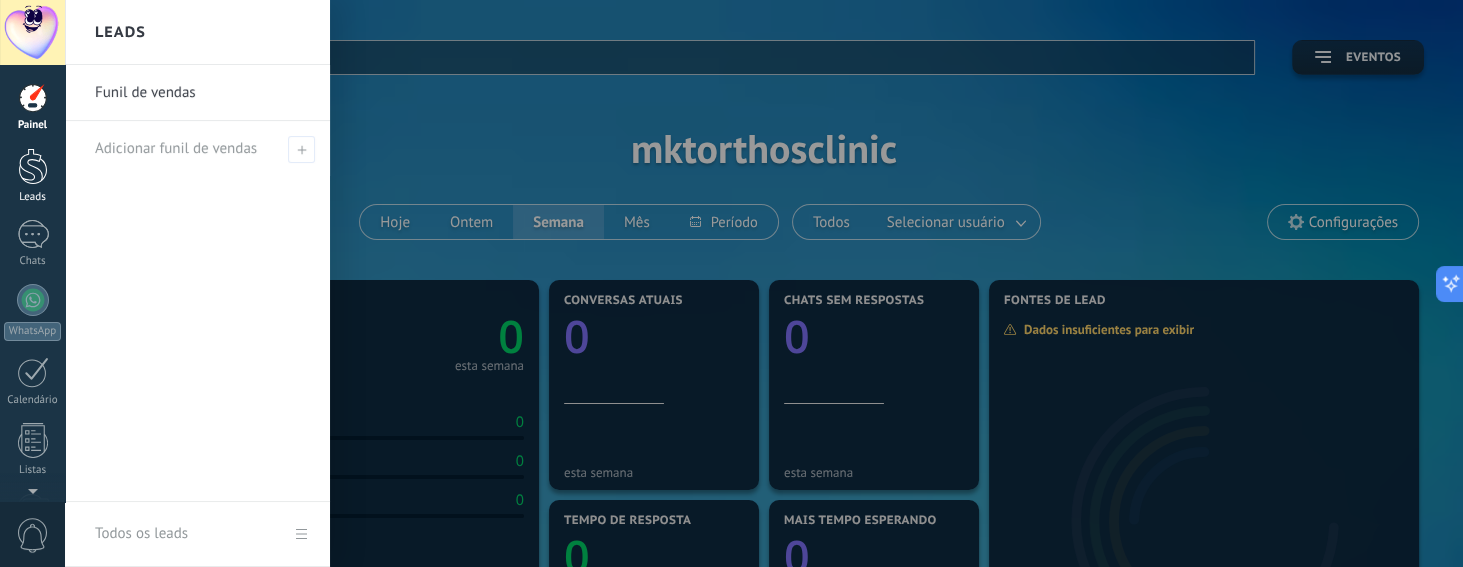 click at bounding box center [33, 166] 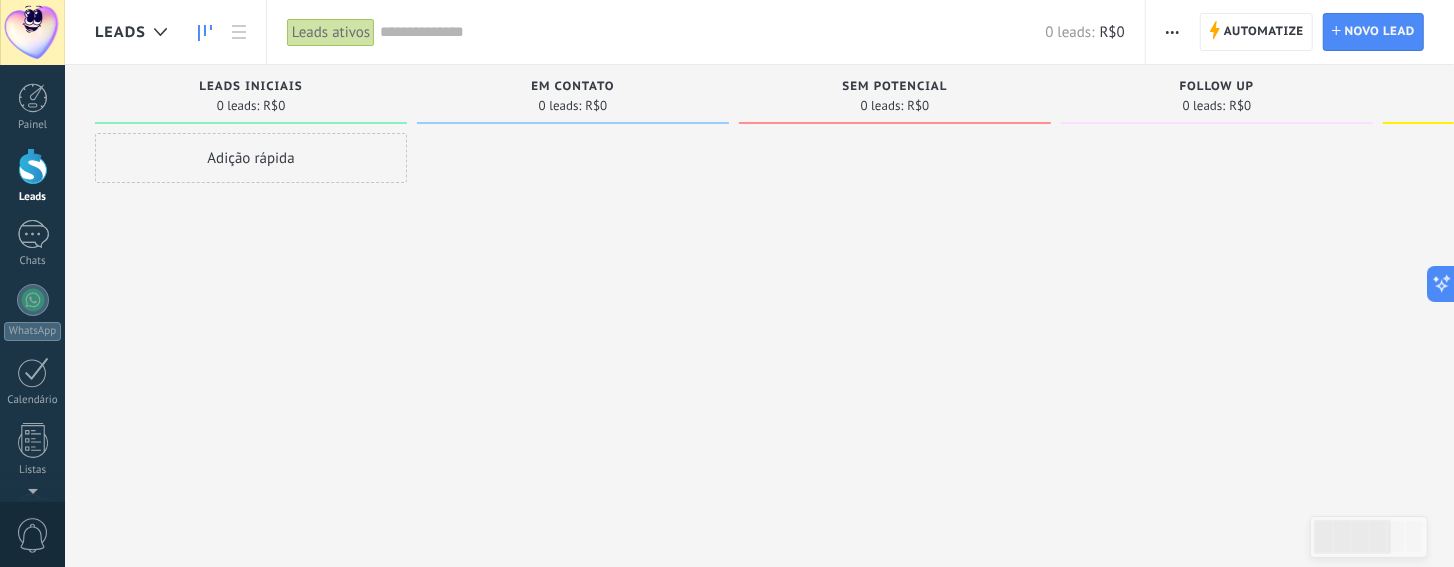 click on "Adição rápida" at bounding box center [251, 158] 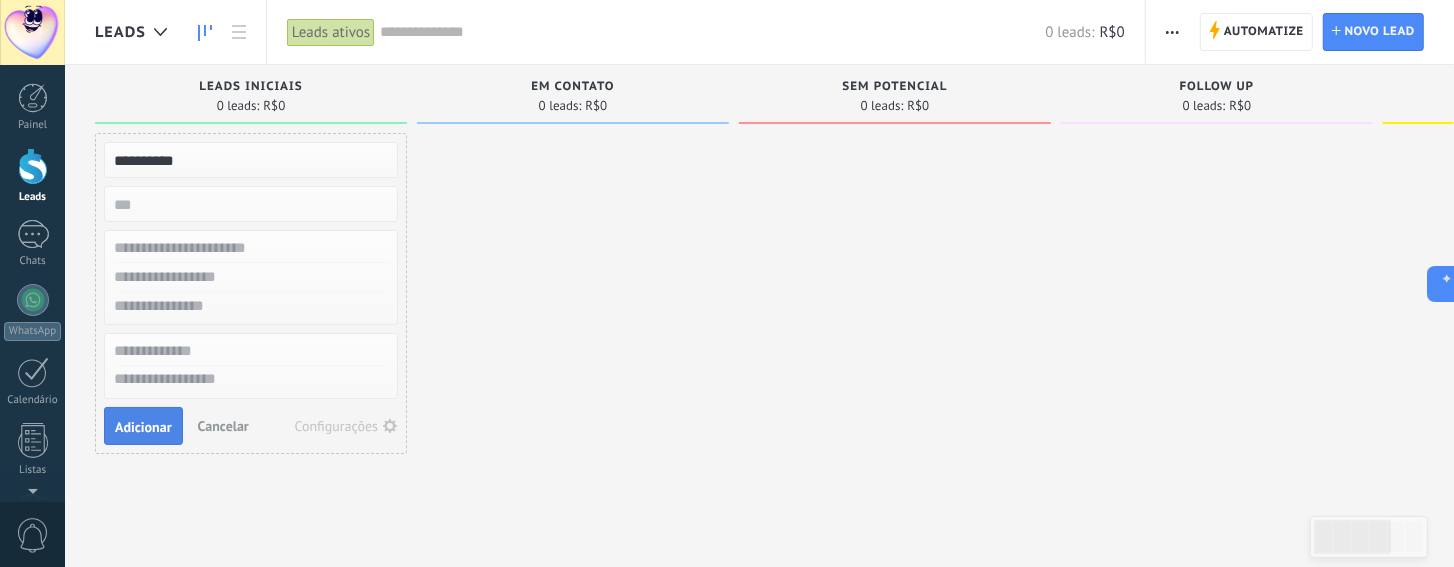 type on "**********" 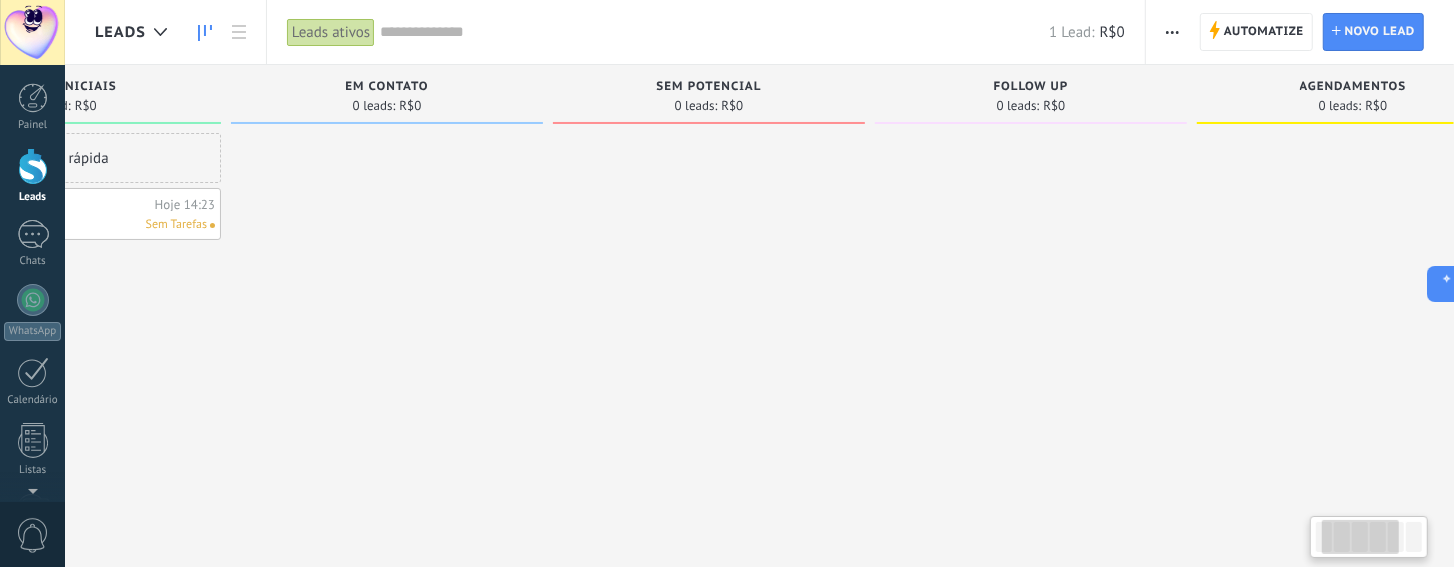 scroll, scrollTop: 0, scrollLeft: 269, axis: horizontal 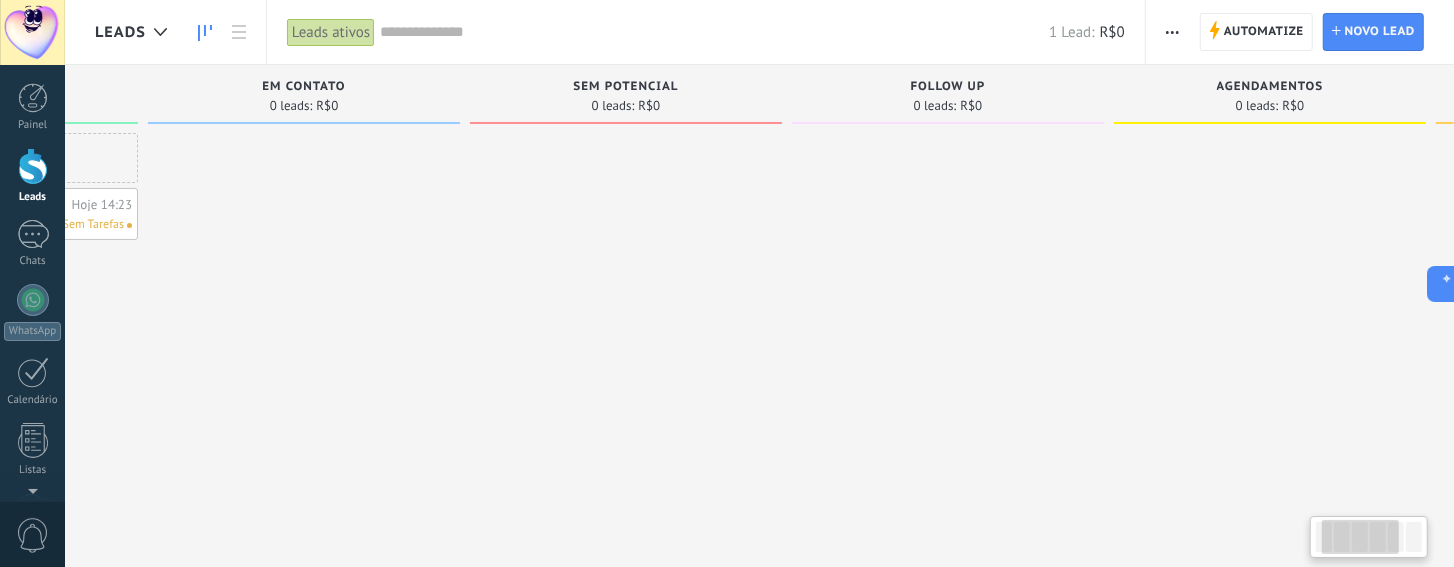drag, startPoint x: 1123, startPoint y: 236, endPoint x: 854, endPoint y: 288, distance: 273.97992 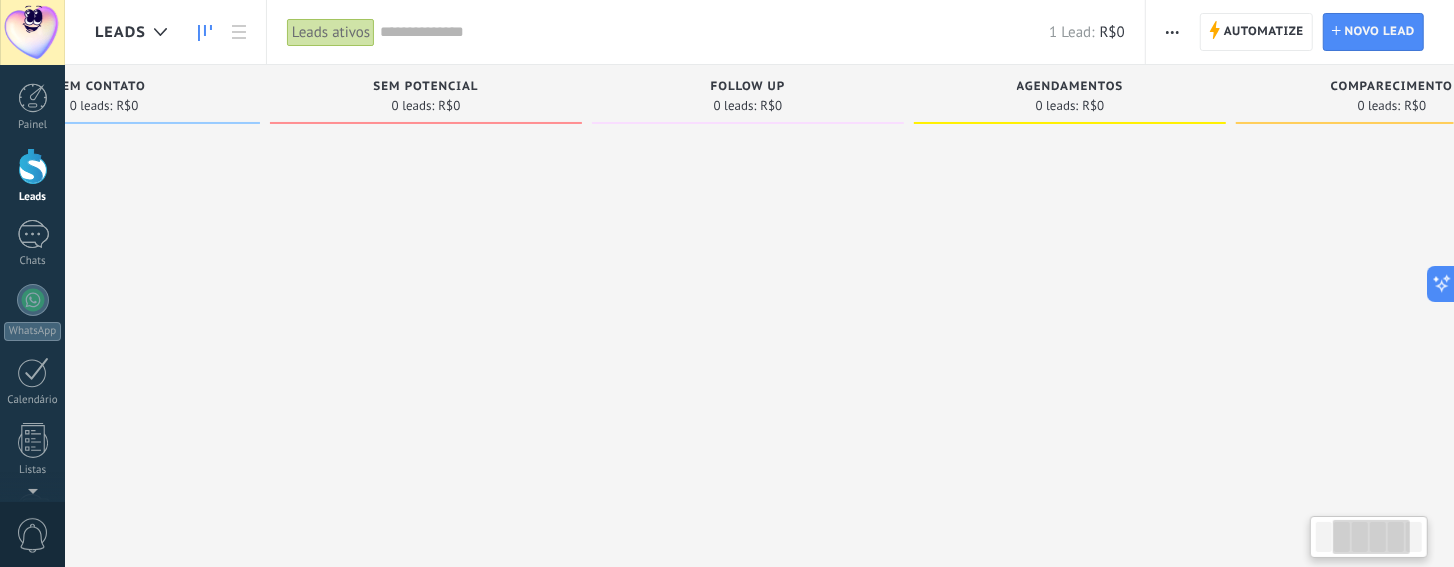 drag, startPoint x: 1219, startPoint y: 176, endPoint x: 1042, endPoint y: 176, distance: 177 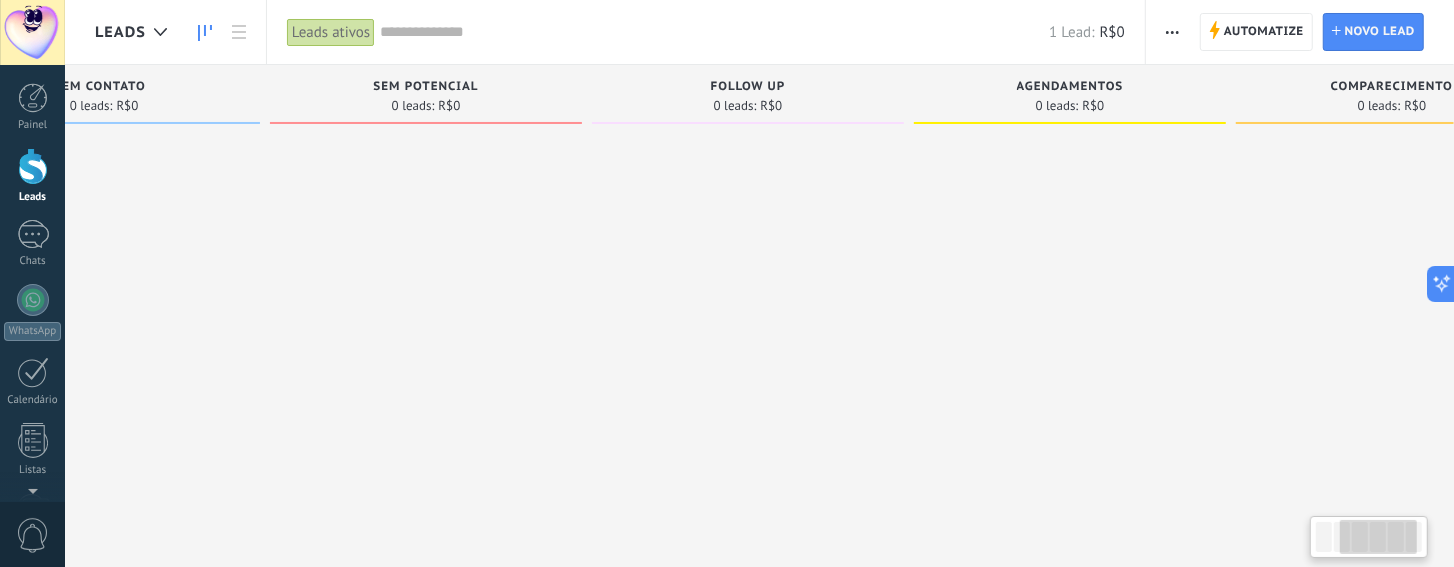scroll, scrollTop: 0, scrollLeft: 470, axis: horizontal 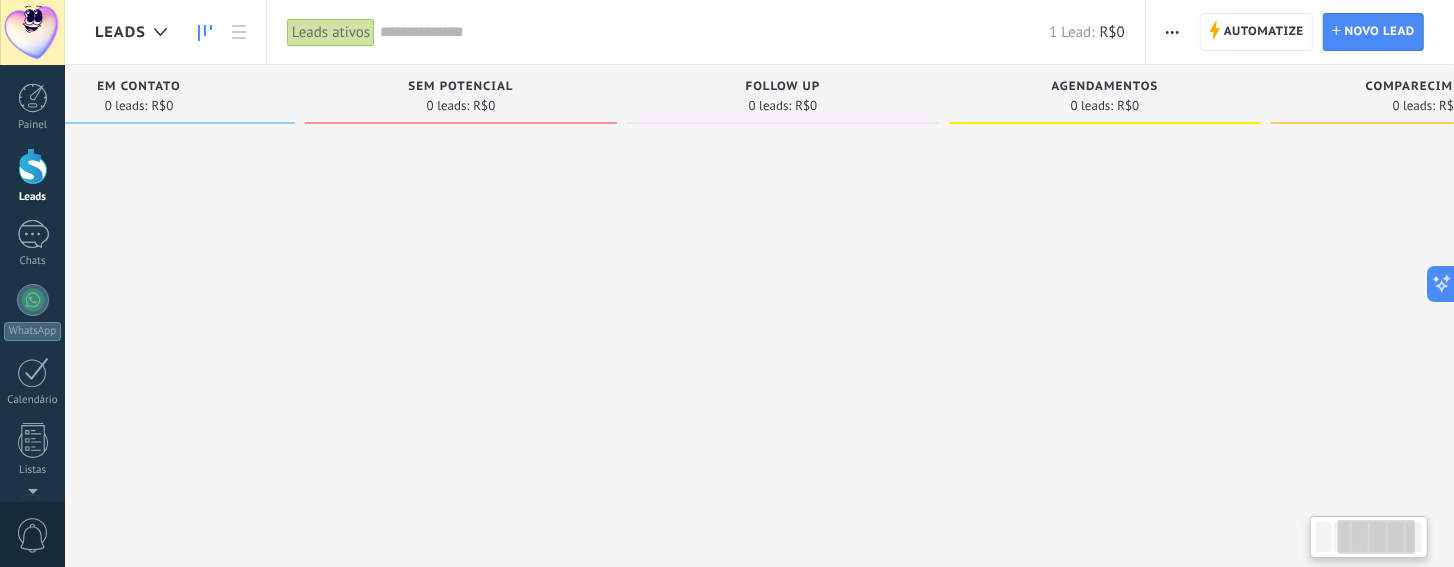 drag, startPoint x: 1181, startPoint y: 208, endPoint x: 1353, endPoint y: 233, distance: 173.80736 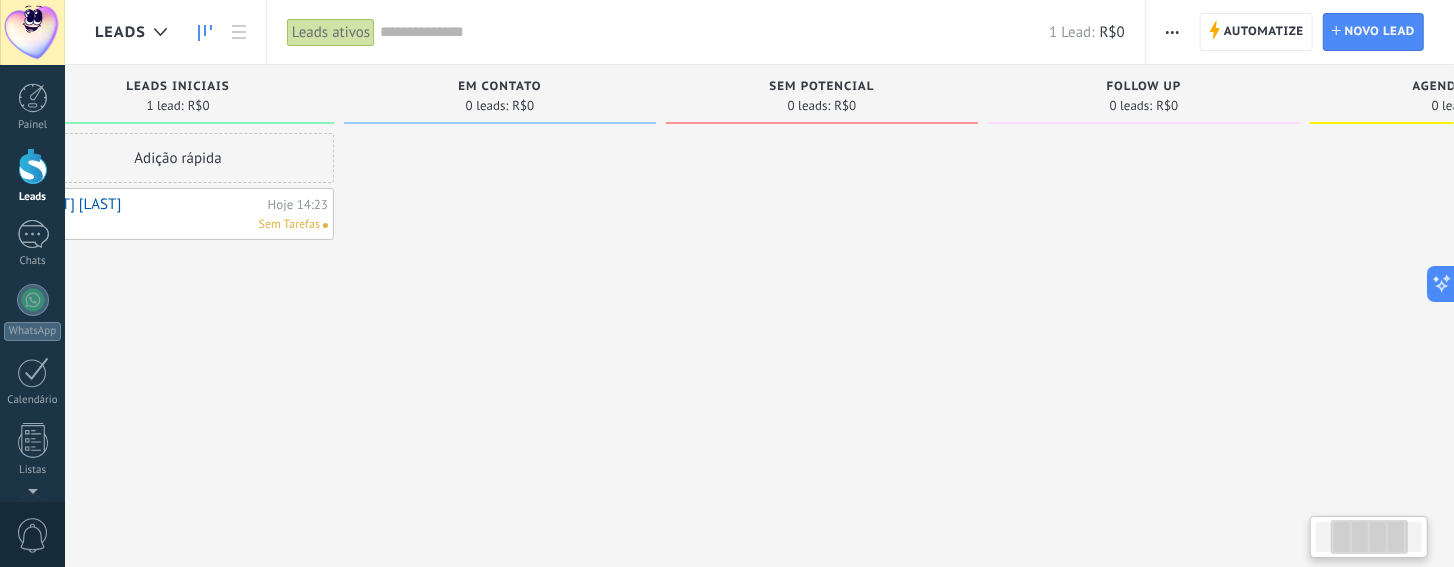 drag, startPoint x: 748, startPoint y: 254, endPoint x: 1040, endPoint y: 254, distance: 292 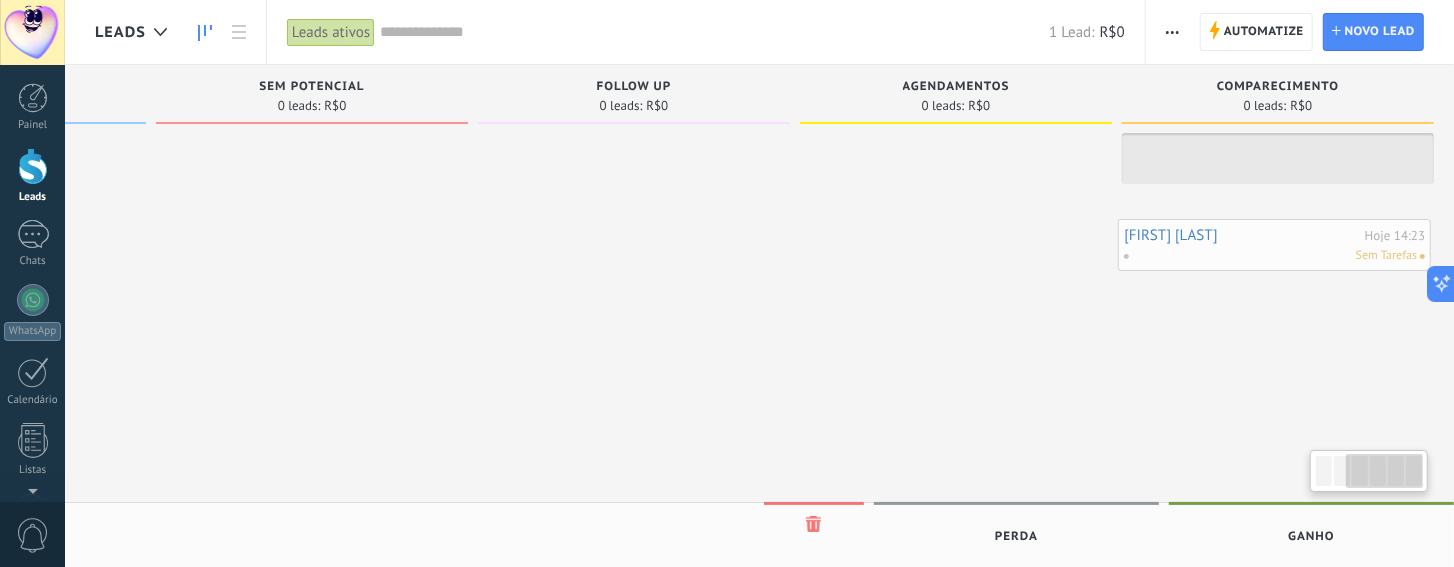 scroll, scrollTop: 0, scrollLeft: 593, axis: horizontal 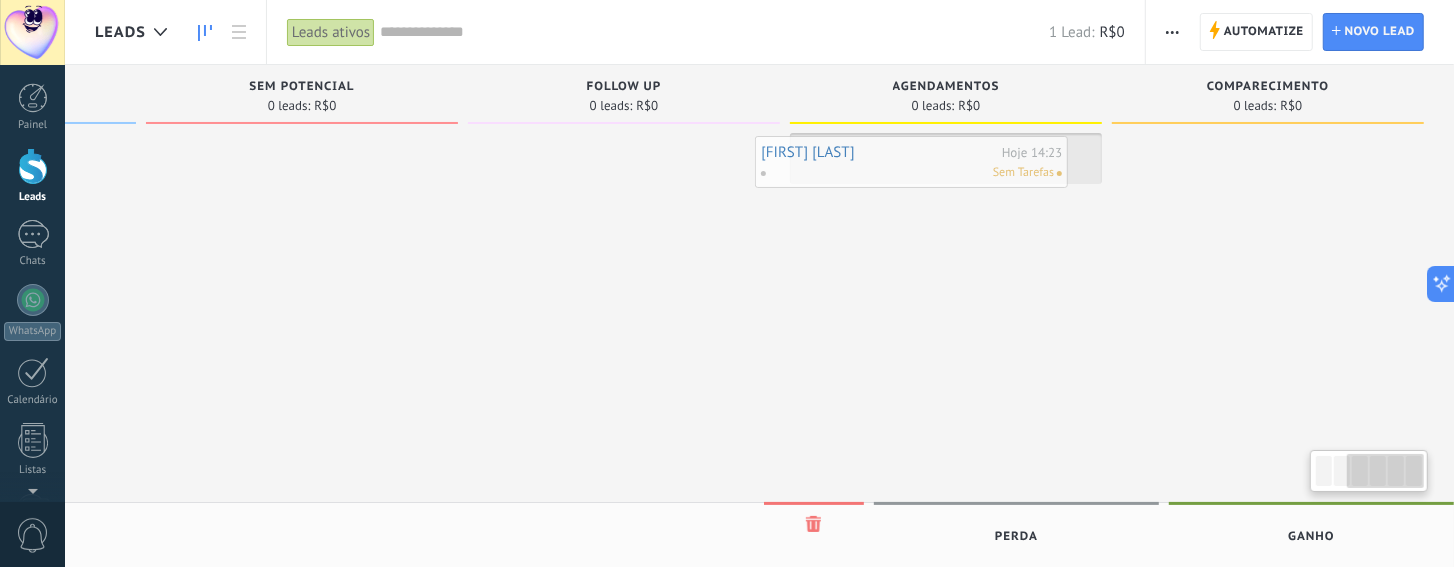 drag, startPoint x: 271, startPoint y: 209, endPoint x: 954, endPoint y: 160, distance: 684.75543 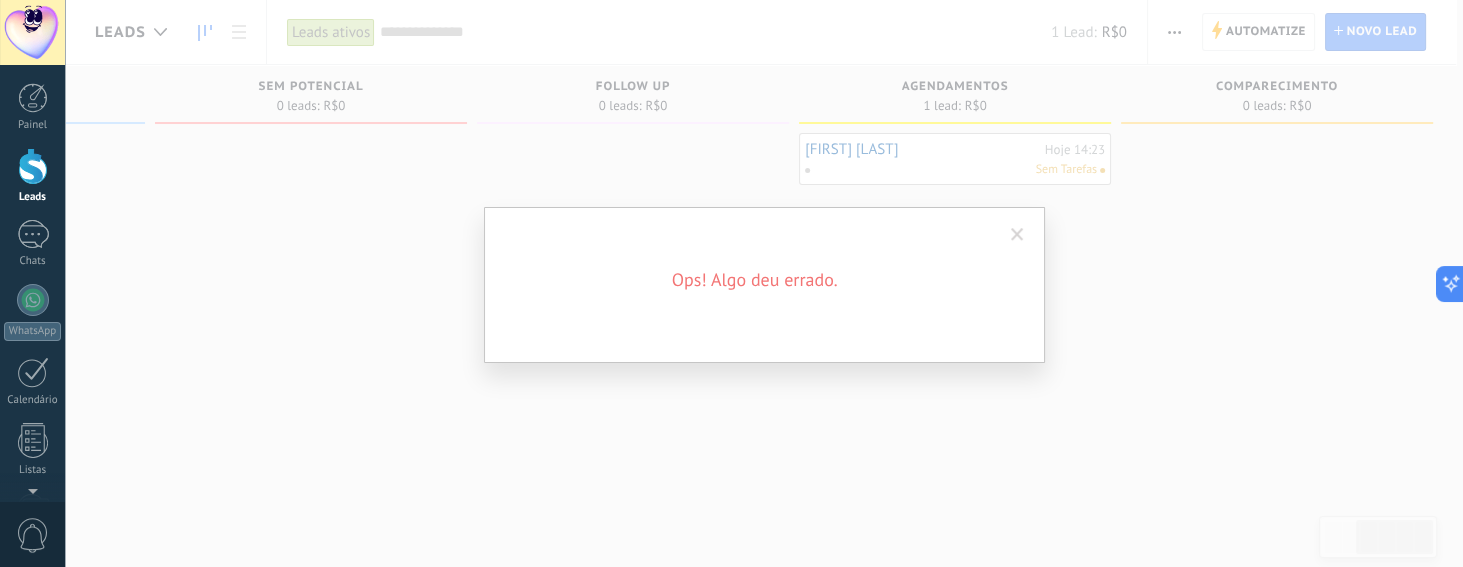 click at bounding box center (1017, 235) 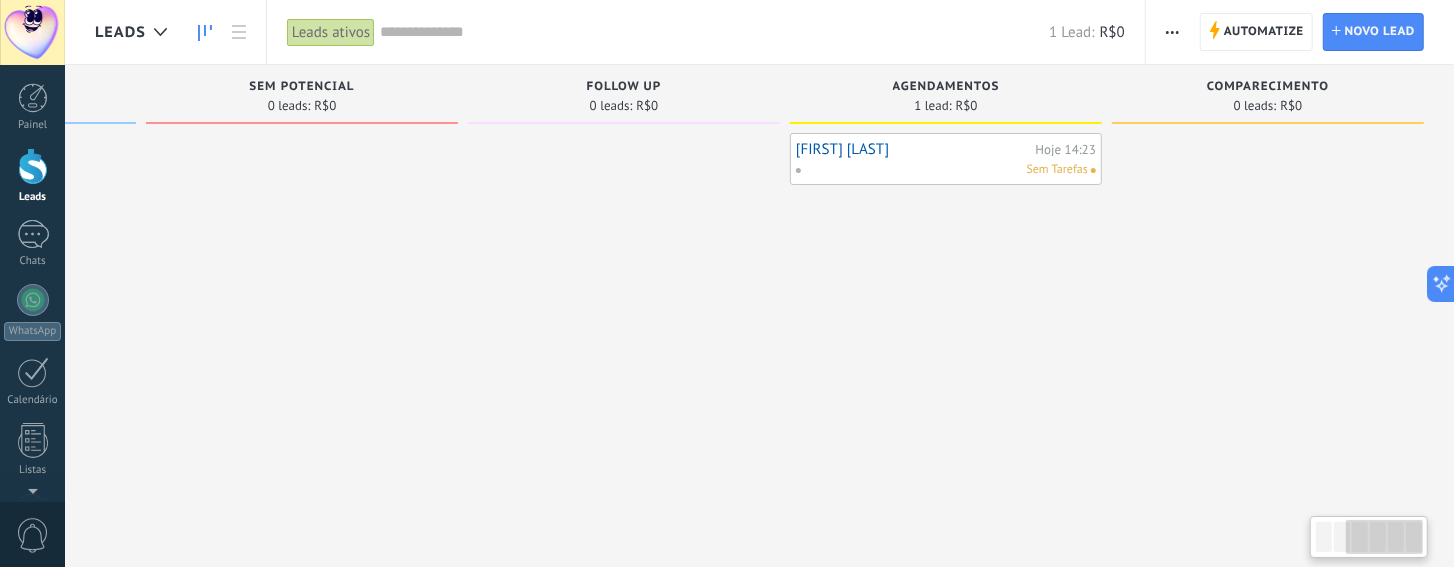 scroll, scrollTop: 0, scrollLeft: 584, axis: horizontal 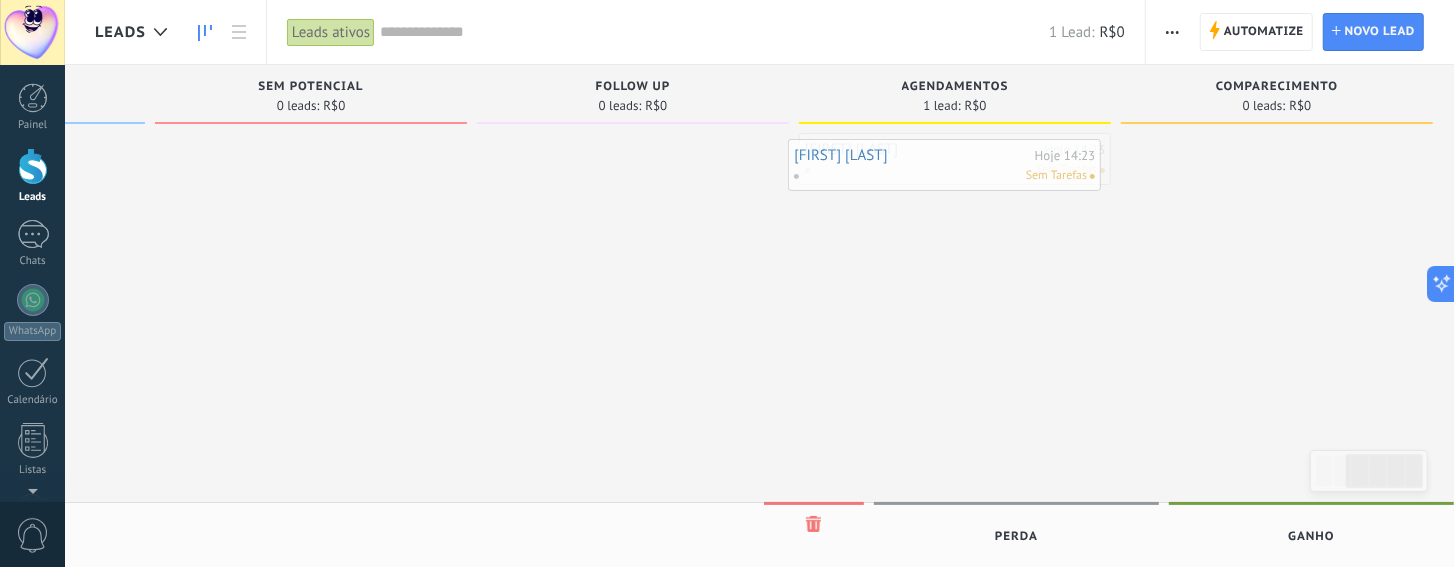 drag, startPoint x: 916, startPoint y: 160, endPoint x: 906, endPoint y: 166, distance: 11.661903 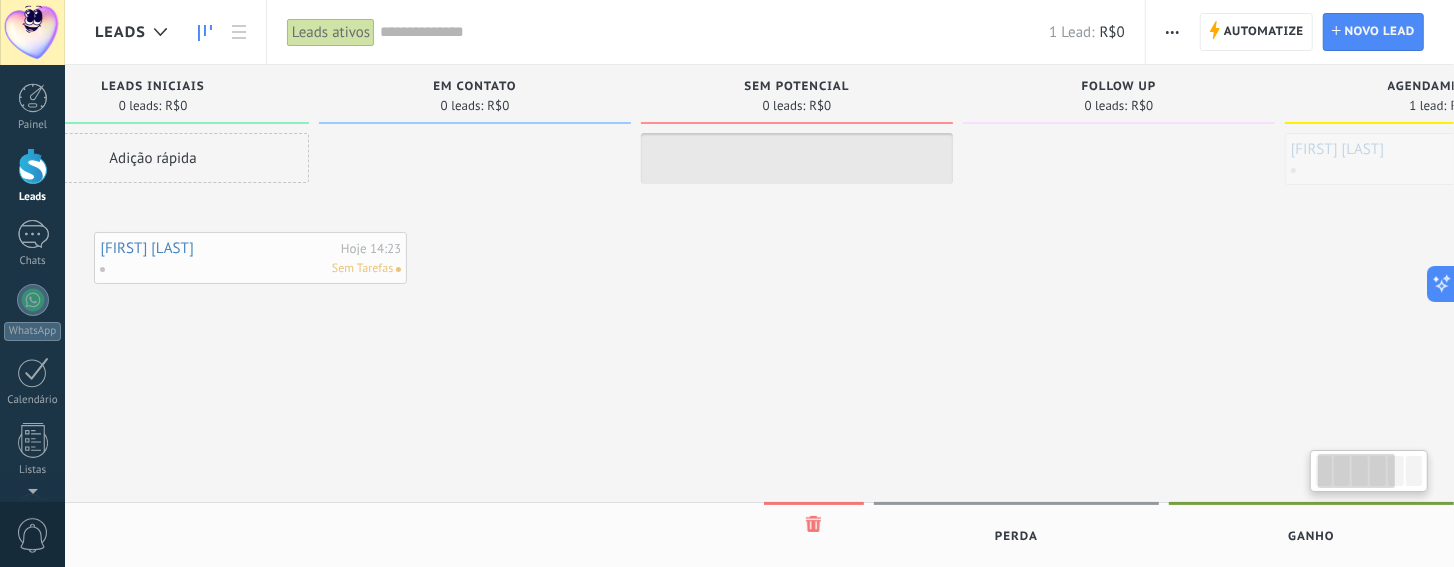 scroll, scrollTop: 0, scrollLeft: 38, axis: horizontal 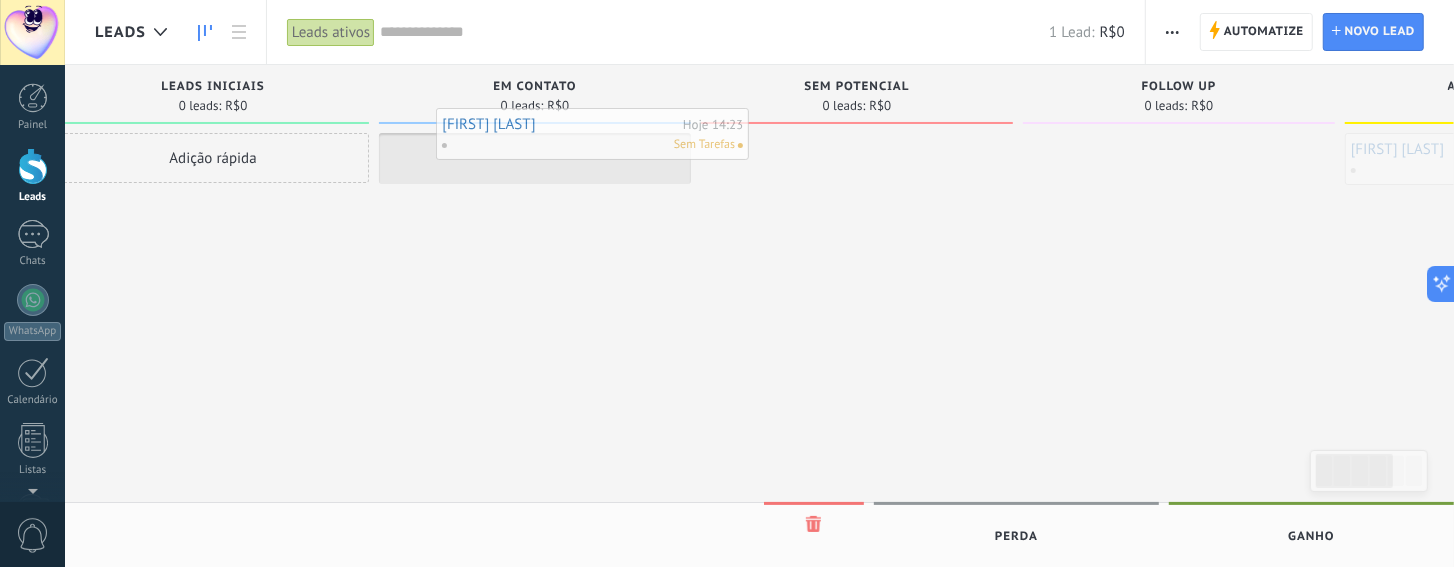 drag, startPoint x: 906, startPoint y: 166, endPoint x: 541, endPoint y: 143, distance: 365.72394 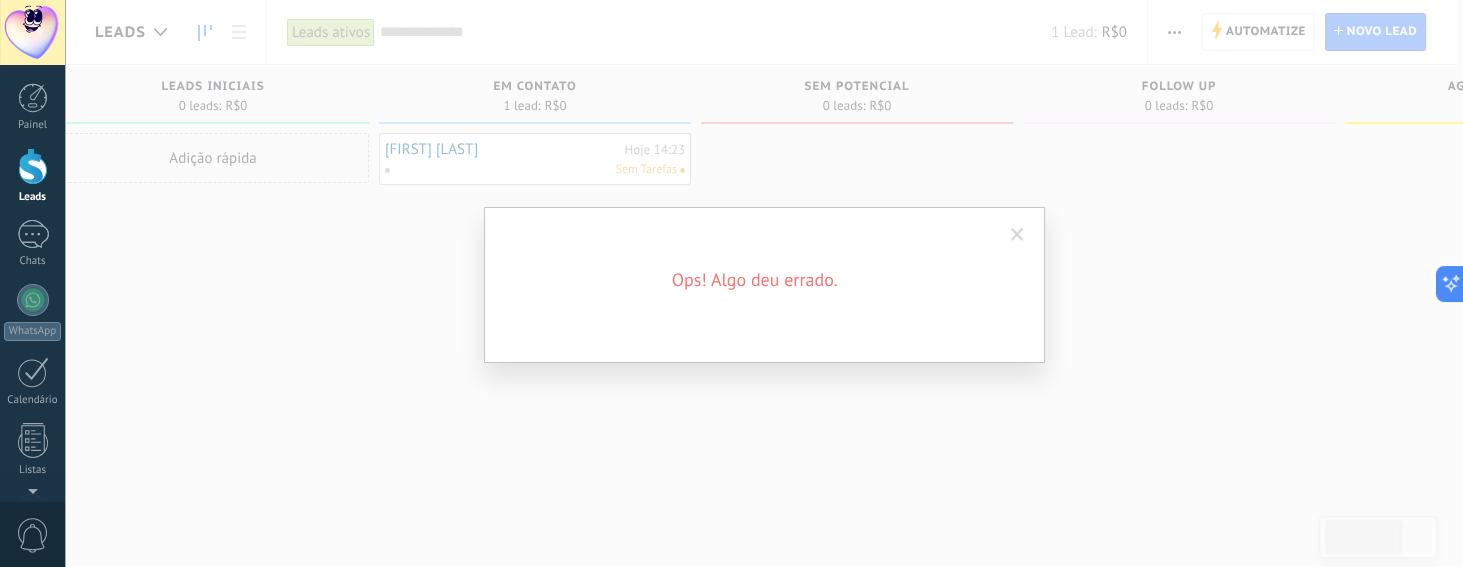 click at bounding box center [1017, 235] 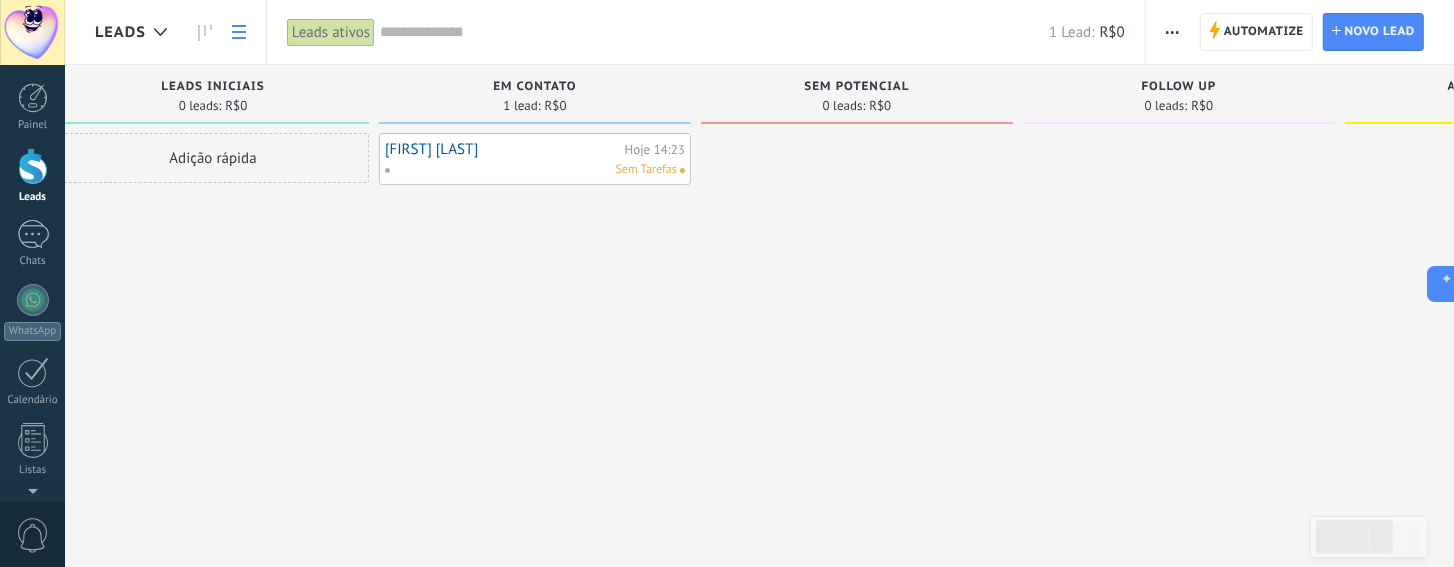 click at bounding box center [239, 32] 